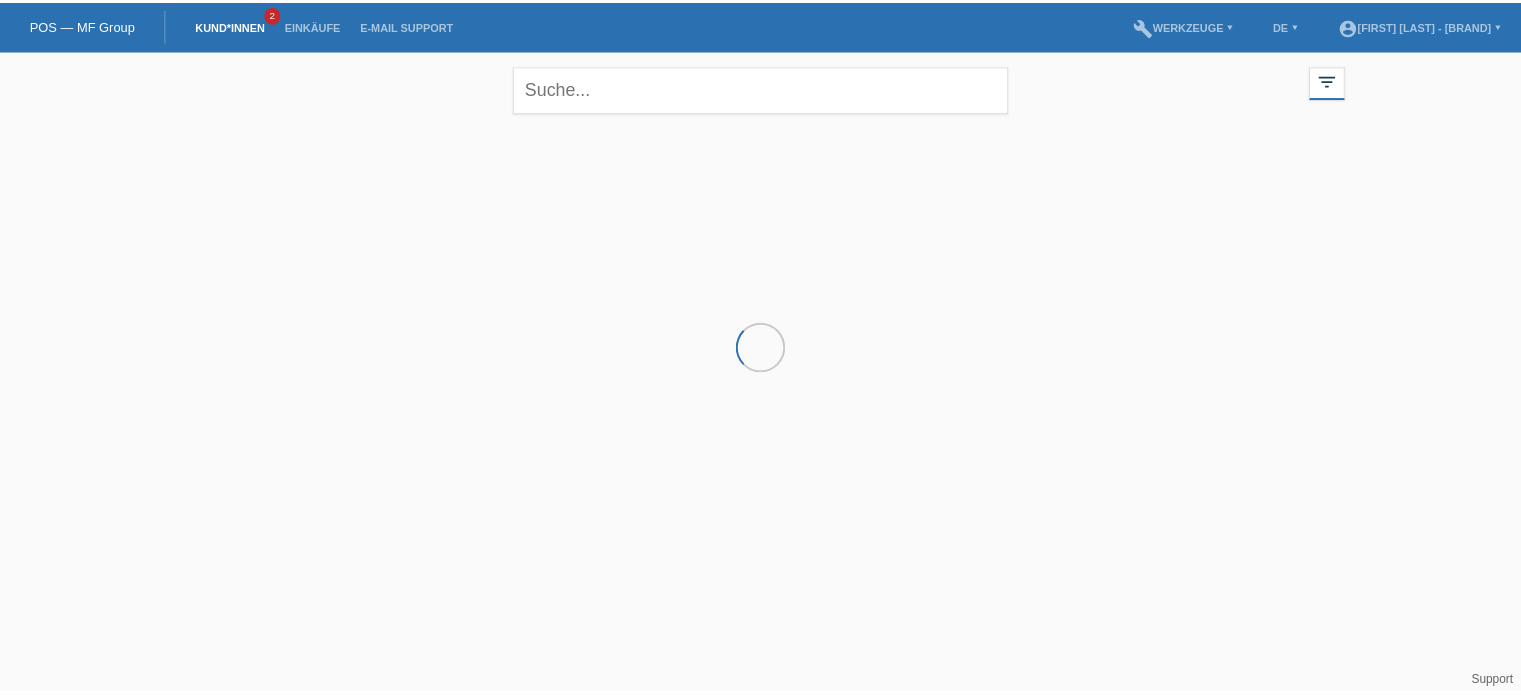 scroll, scrollTop: 0, scrollLeft: 0, axis: both 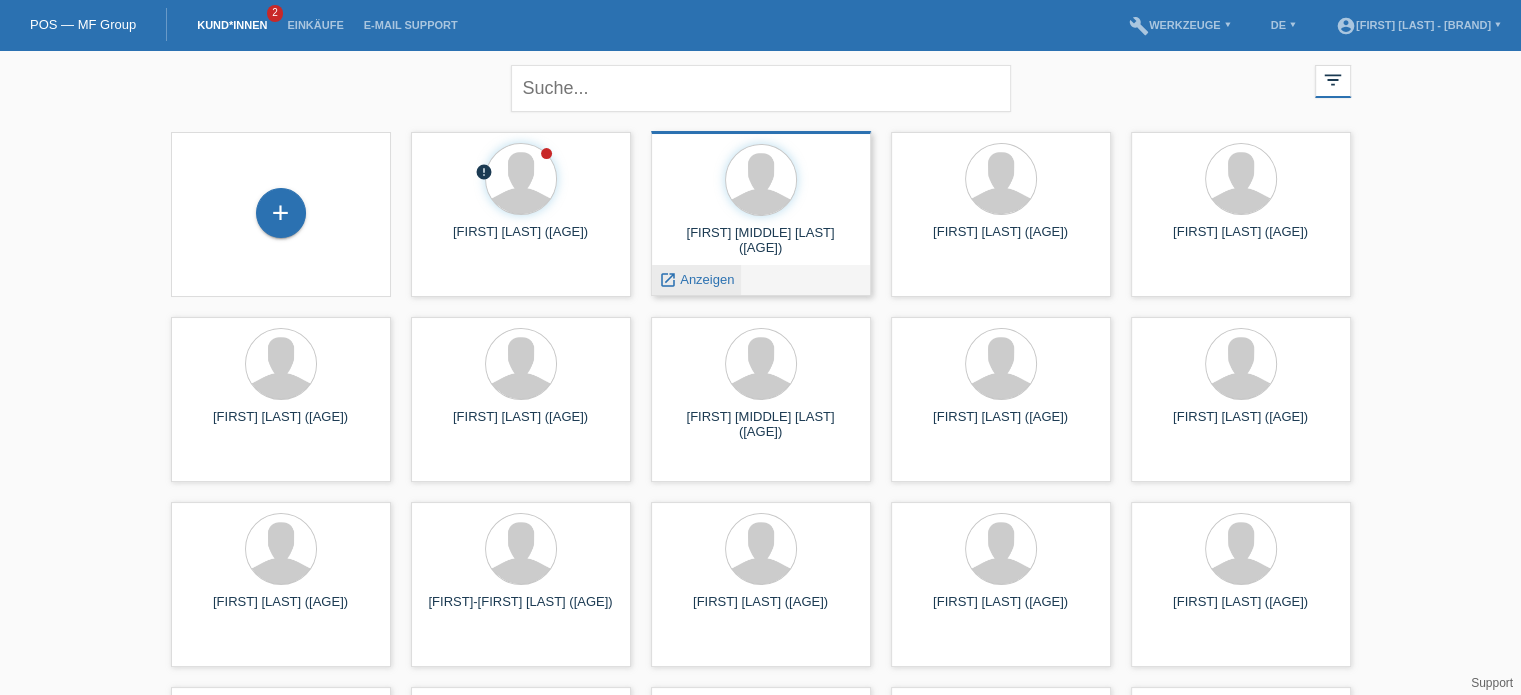 click on "launch   Anzeigen" at bounding box center (457, 311) 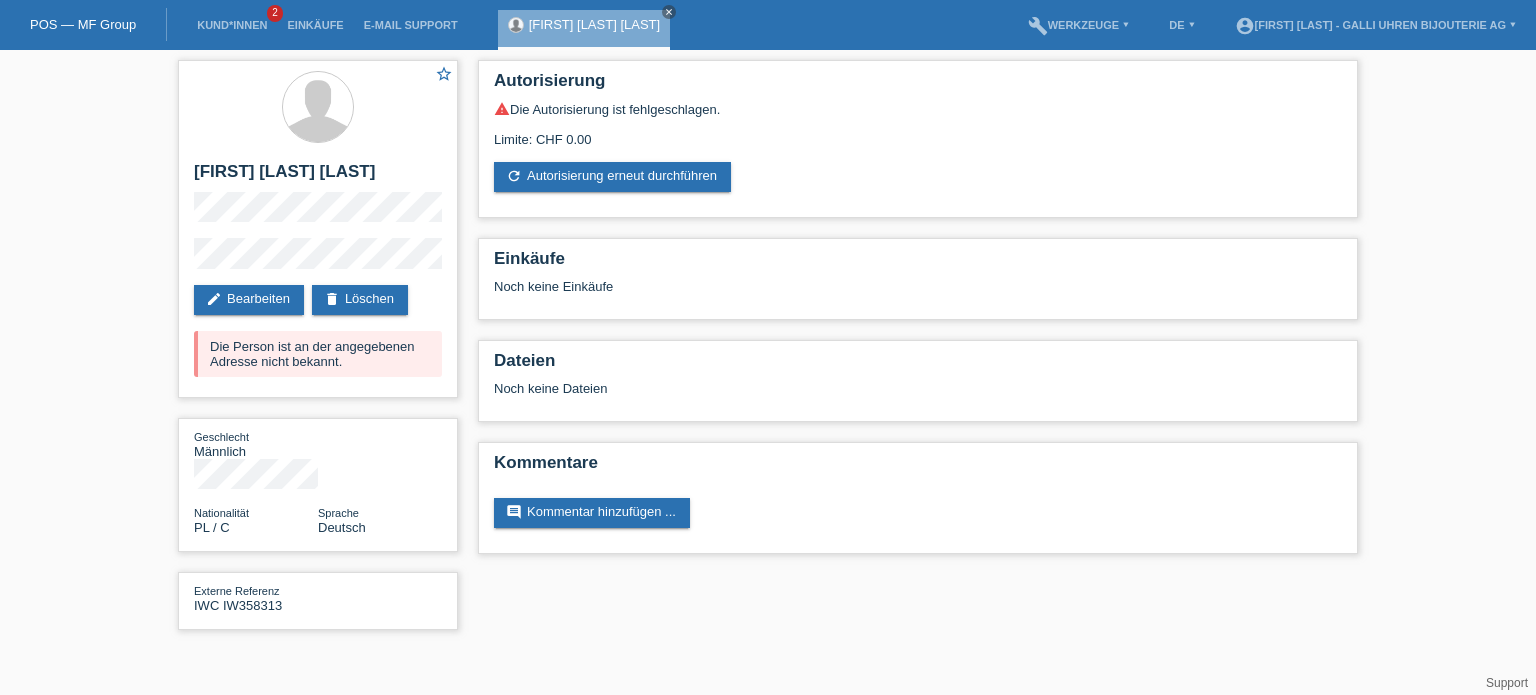 scroll, scrollTop: 0, scrollLeft: 0, axis: both 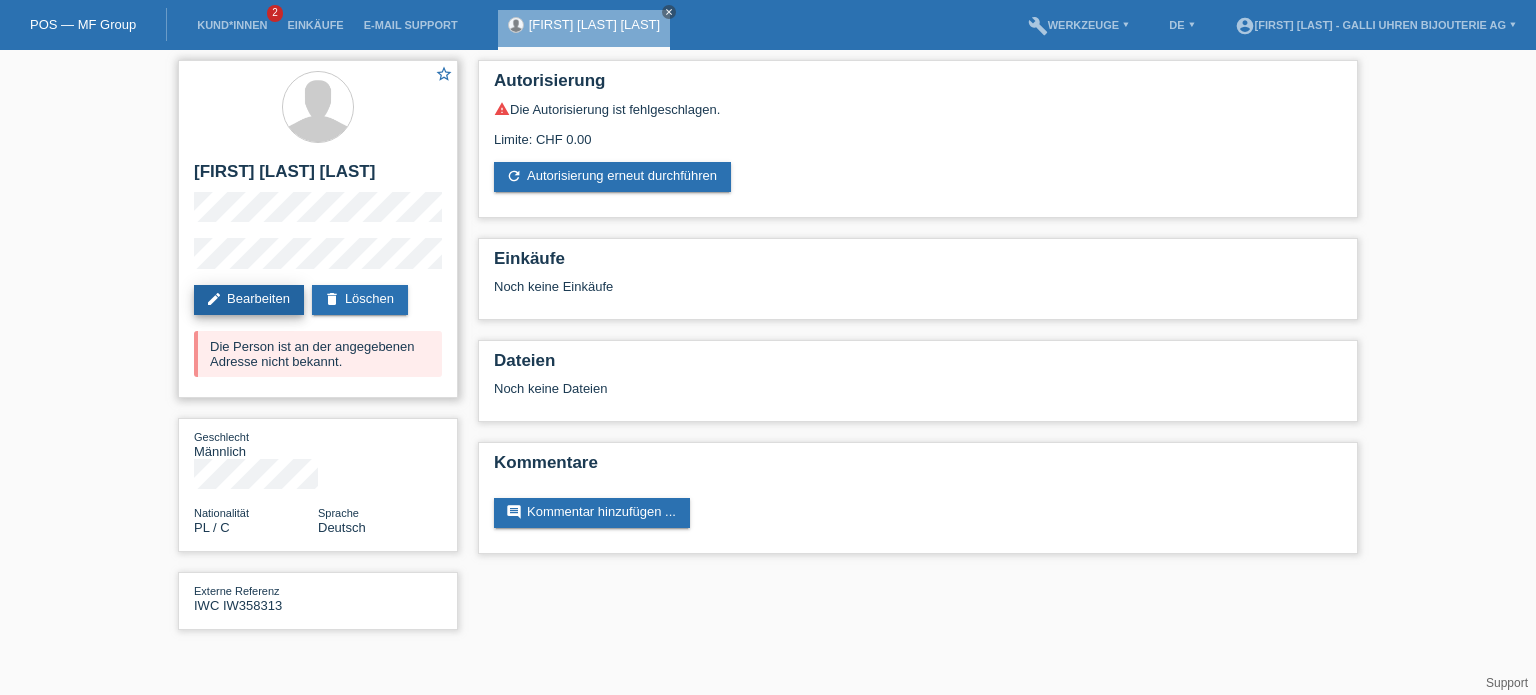 click on "edit" at bounding box center (214, 299) 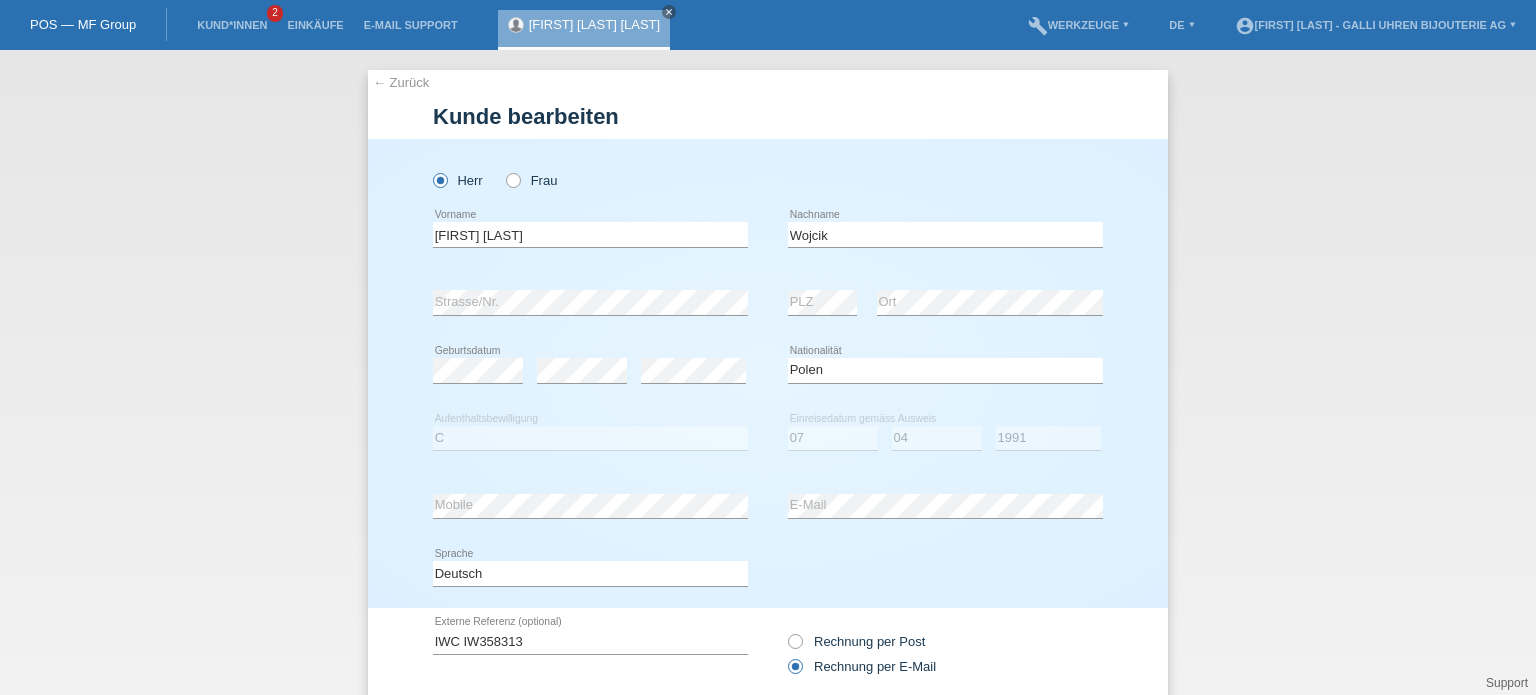 scroll, scrollTop: 0, scrollLeft: 0, axis: both 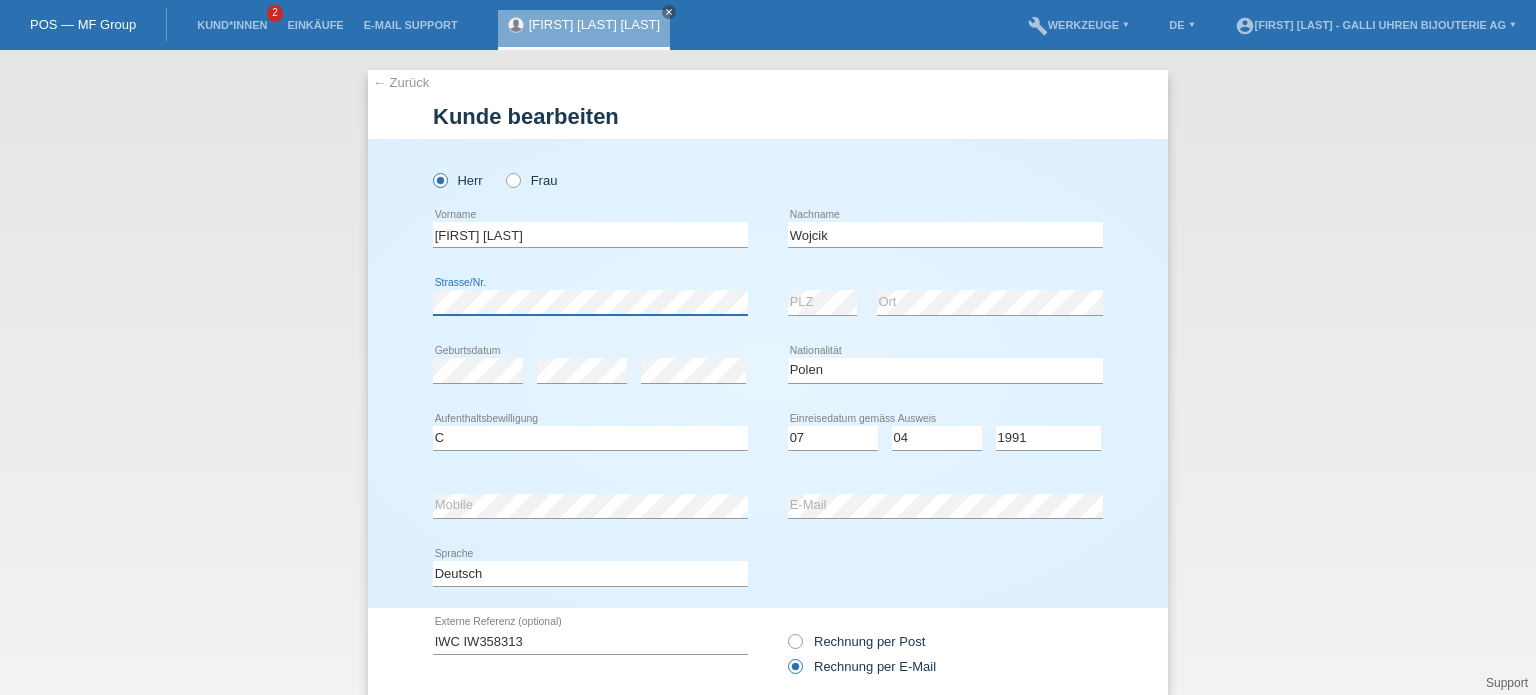 click on "← Zurück
Kunde bearbeiten
Herr
Frau
[FIRST] [MIDDLE] error [POSTAL_CODE]" at bounding box center [768, 372] 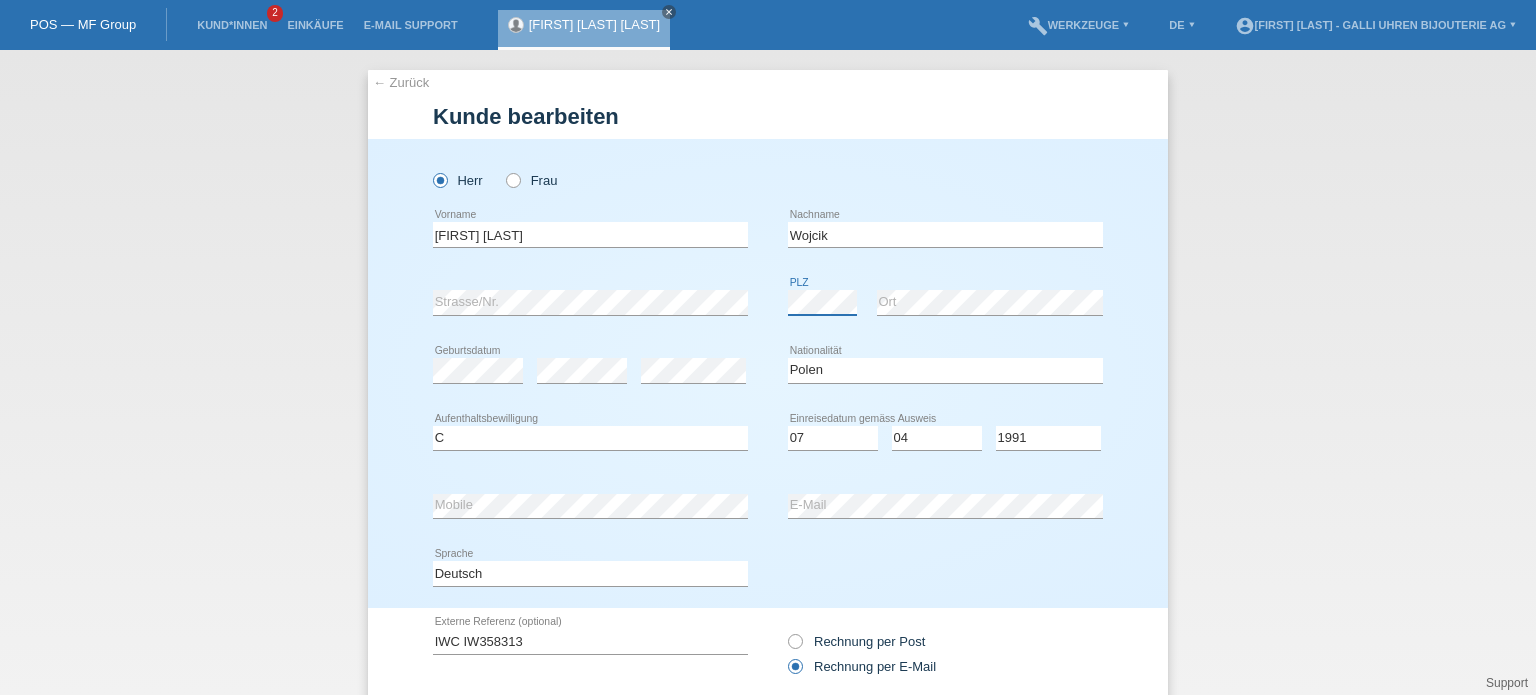 click on "error
Strasse/Nr.
error
PLZ
error Ort" at bounding box center (768, 303) 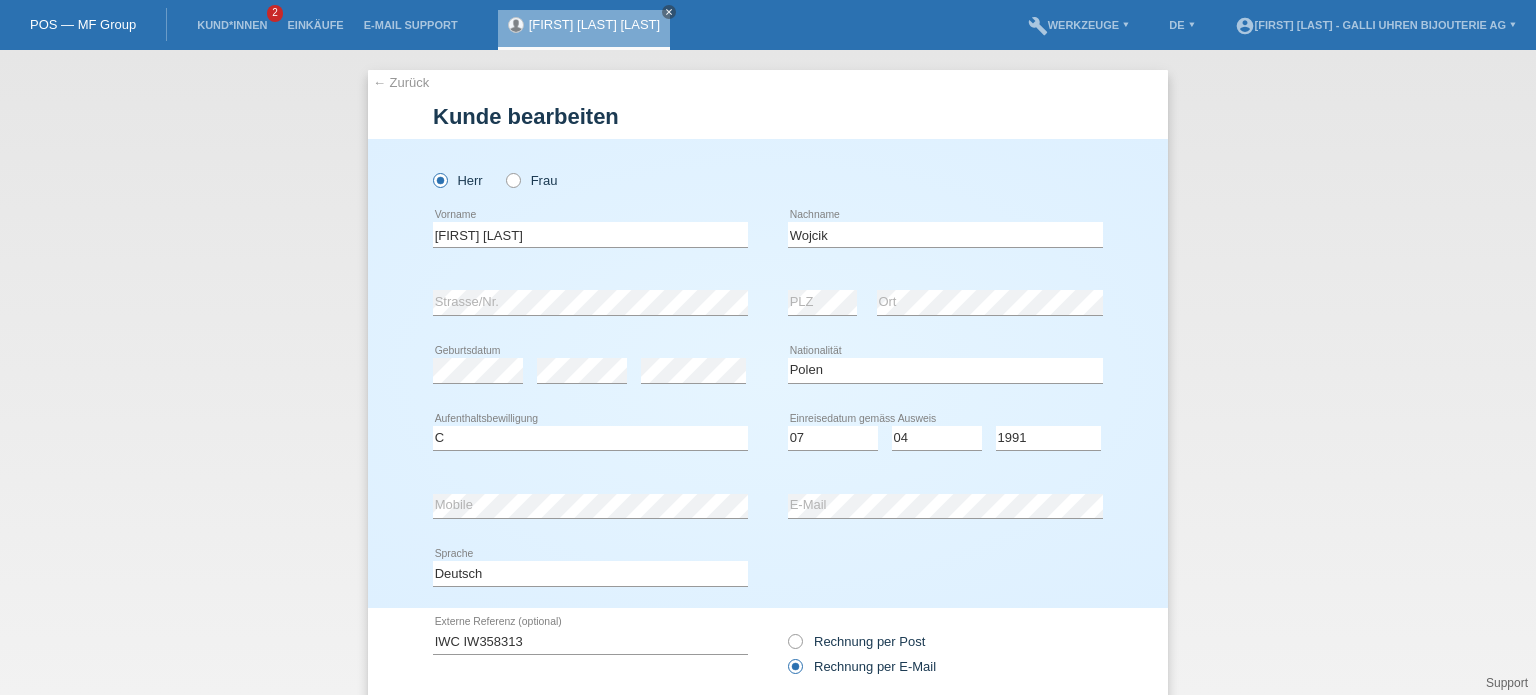 click on "Bitte auswählen...
C
B
B - Flüchtlingsstatus
Andere
error
Aufenthaltsbewilligung" at bounding box center [590, 439] 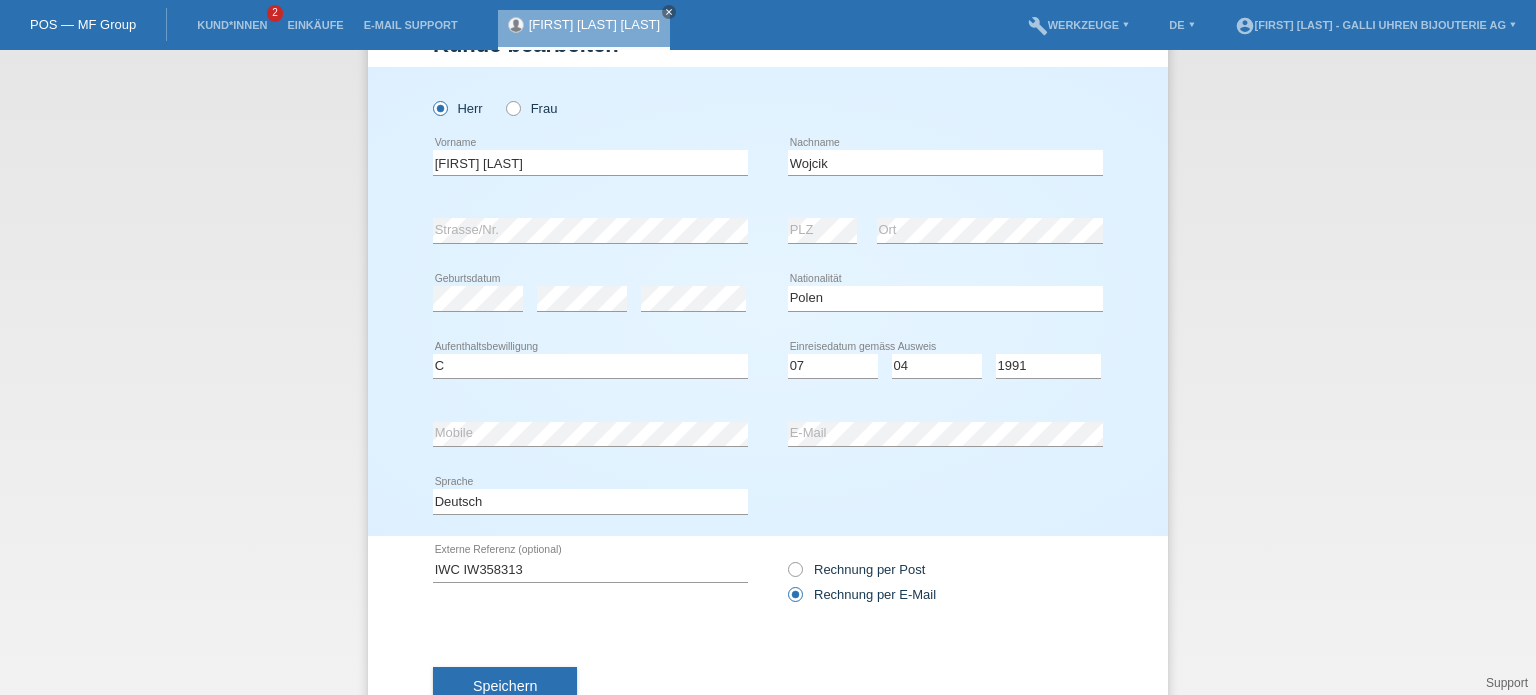scroll, scrollTop: 140, scrollLeft: 0, axis: vertical 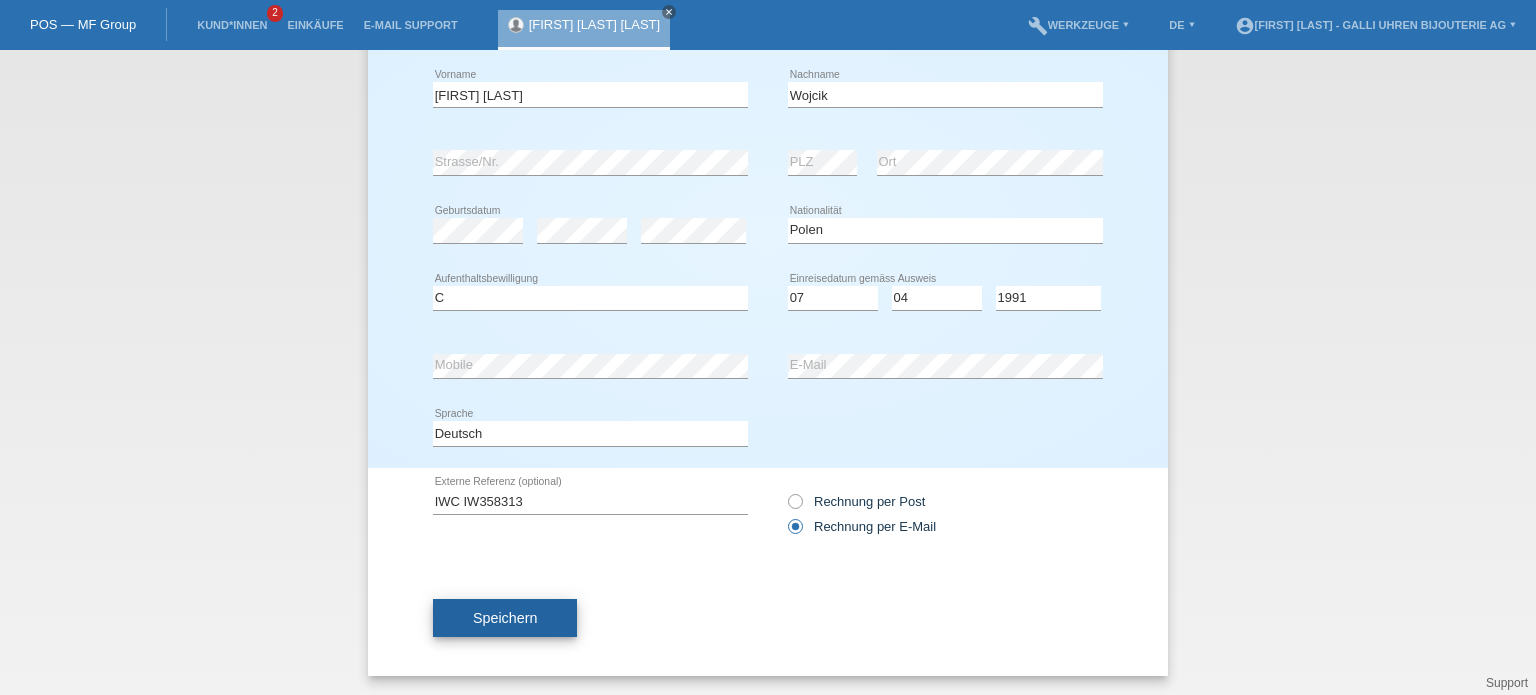 click on "Speichern" at bounding box center (505, 618) 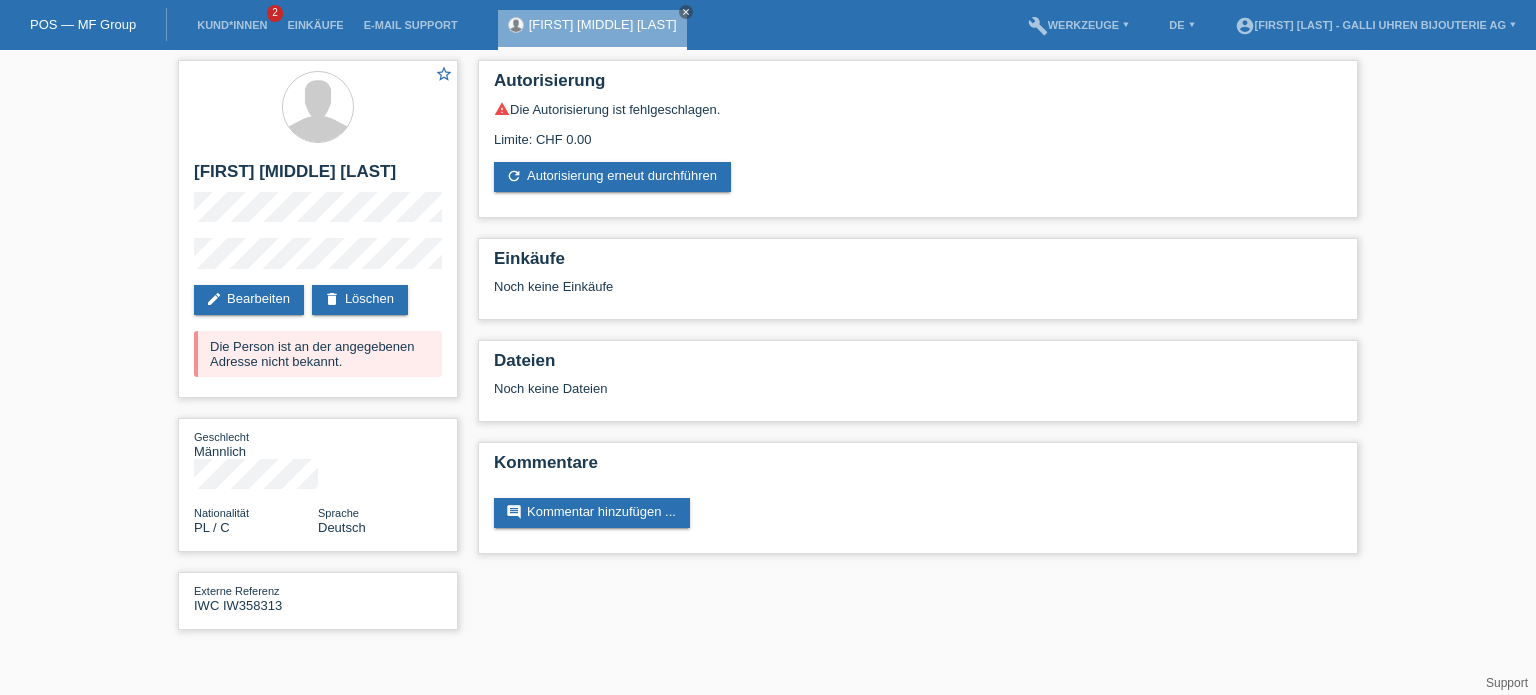 scroll, scrollTop: 0, scrollLeft: 0, axis: both 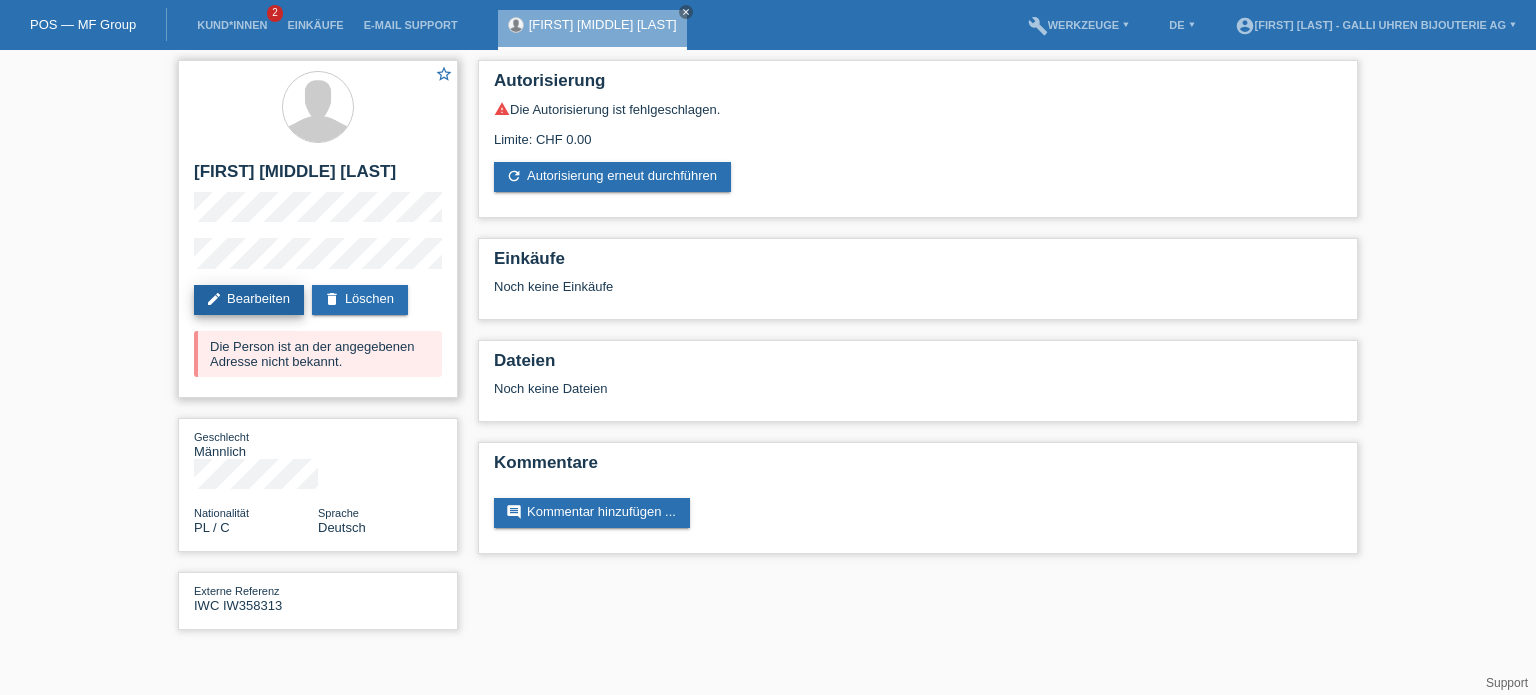 click on "edit  Bearbeiten" at bounding box center (249, 300) 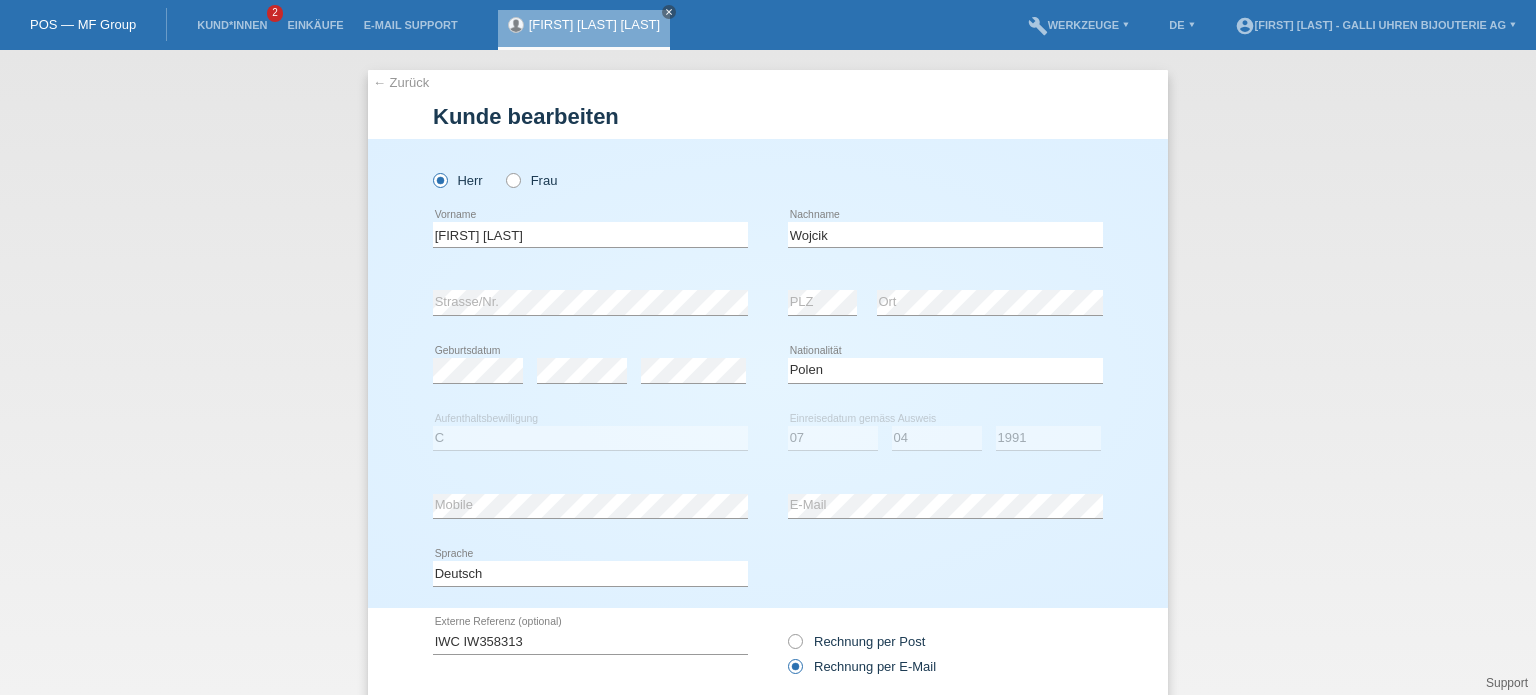 scroll, scrollTop: 0, scrollLeft: 0, axis: both 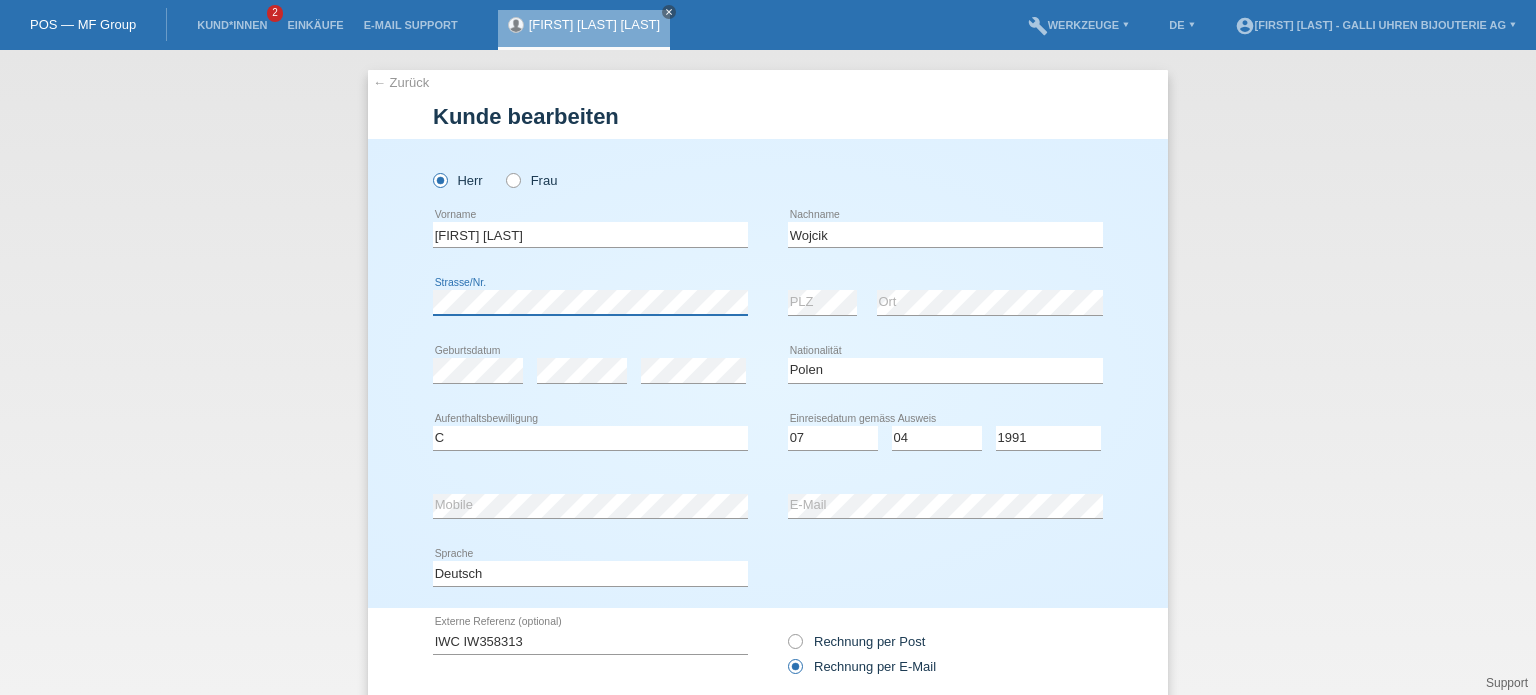 click on "← Zurück
Kunde bearbeiten
Herr
Frau
[FIRST] [LAST] error [POSTAL_CODE]" at bounding box center (768, 372) 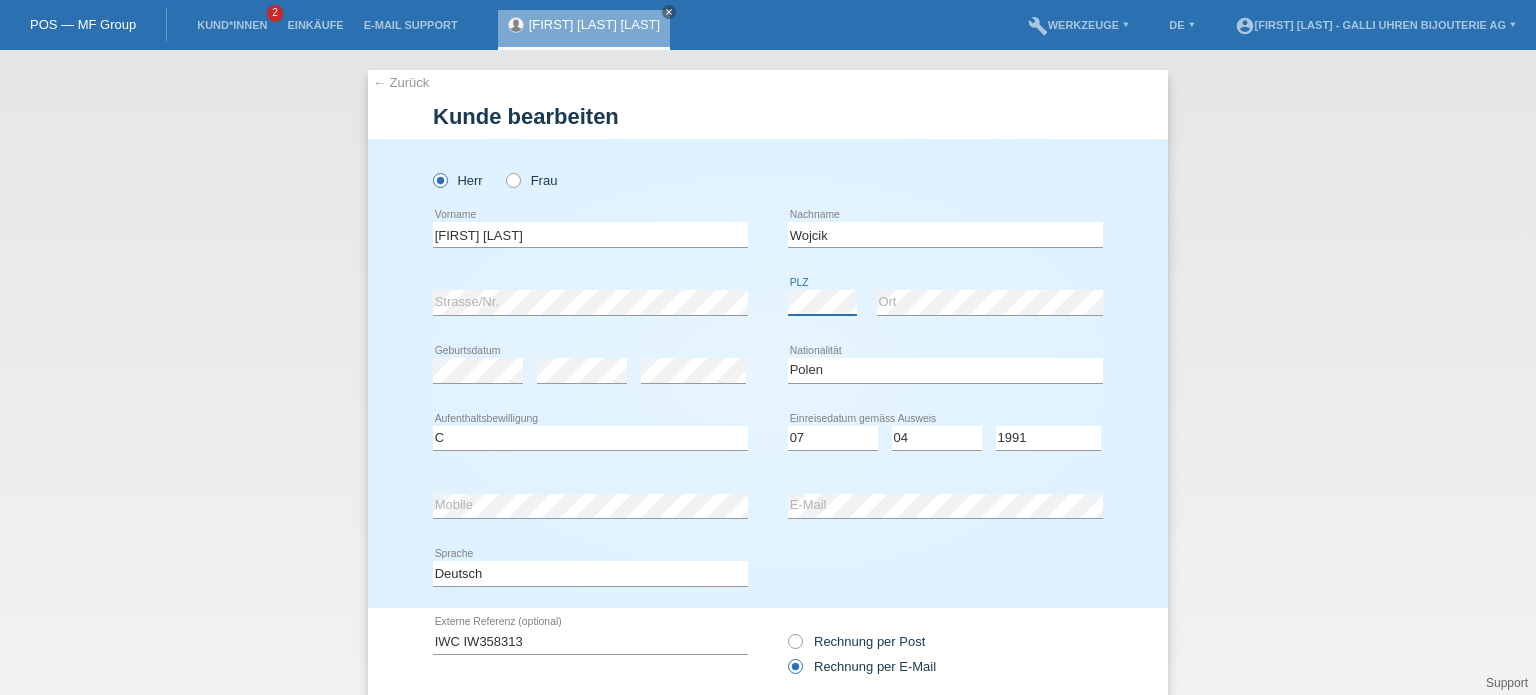 click on "Herr
Frau
Zbigniew Andrzej
error
Vorname
Wojcik error Nachname" at bounding box center (768, 373) 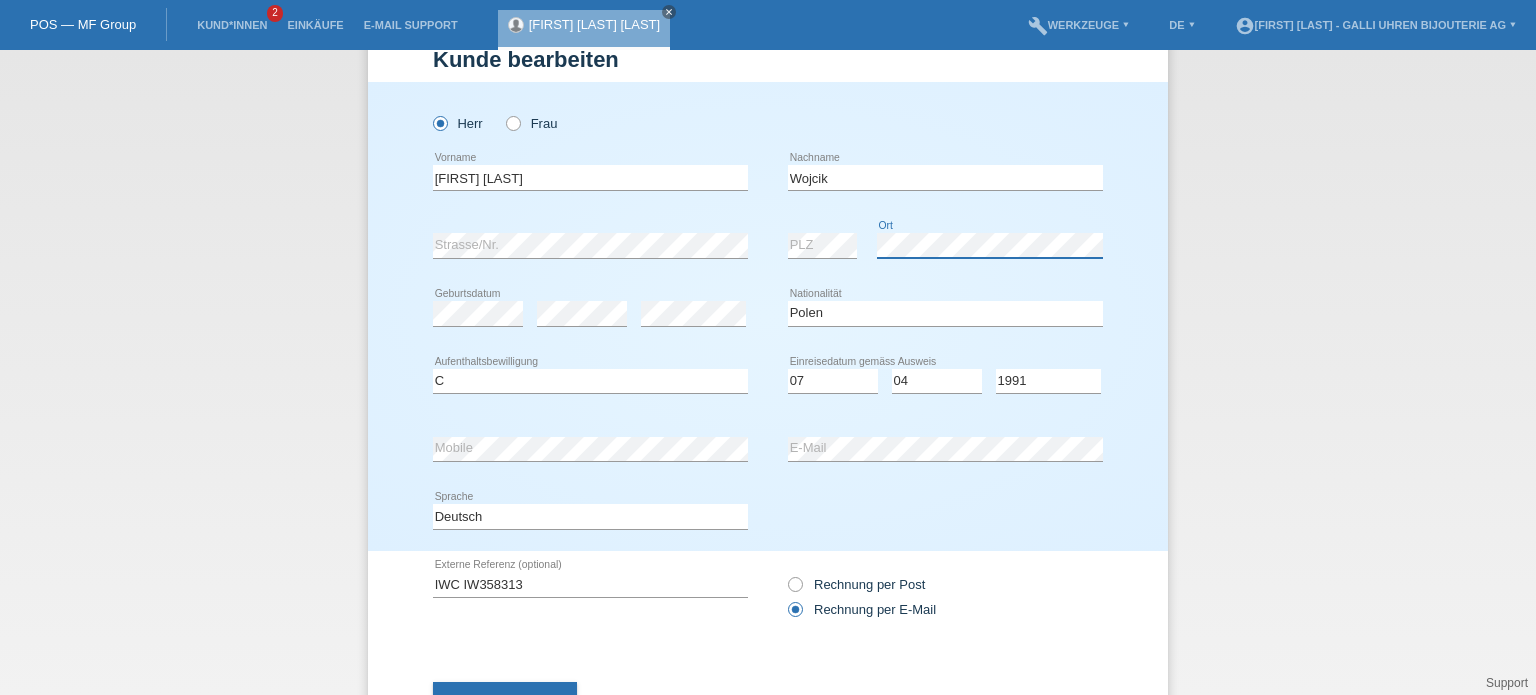 scroll, scrollTop: 140, scrollLeft: 0, axis: vertical 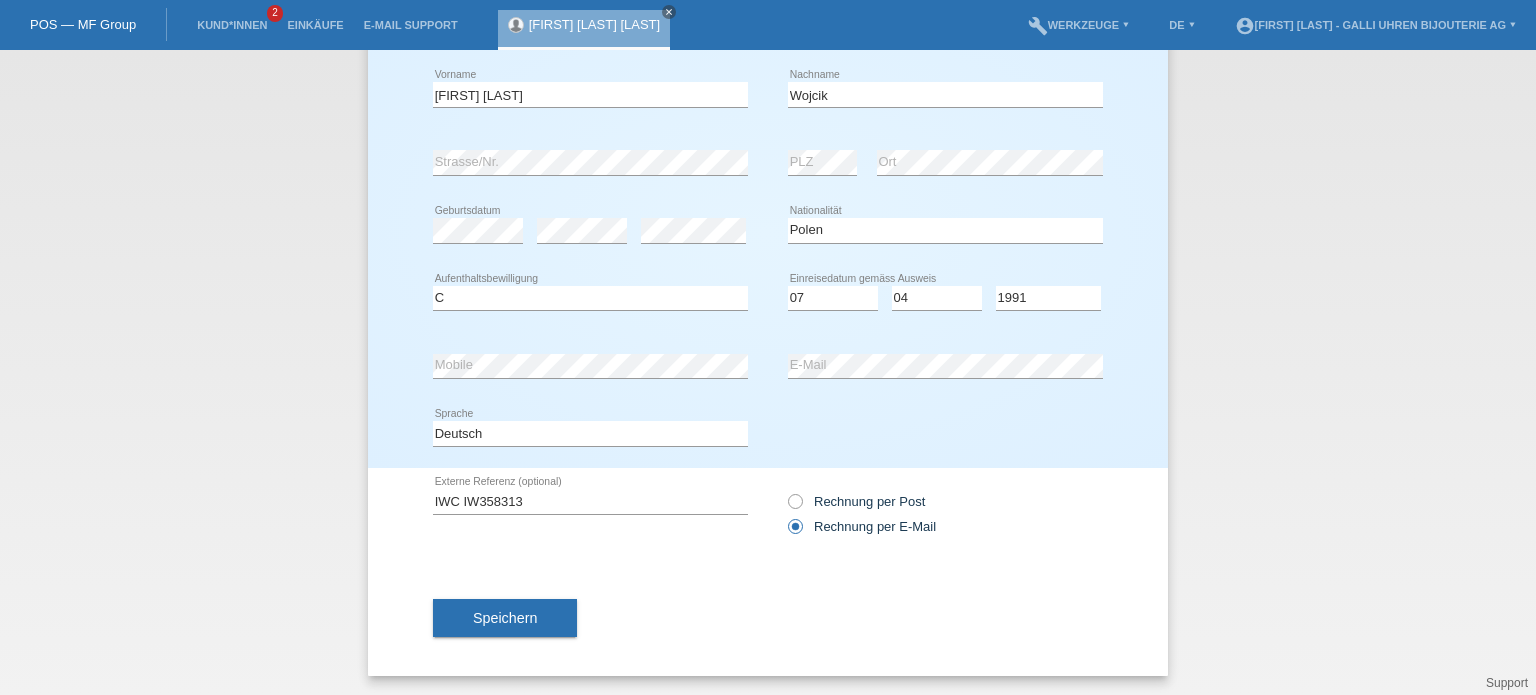 click on "Speichern" at bounding box center (505, 618) 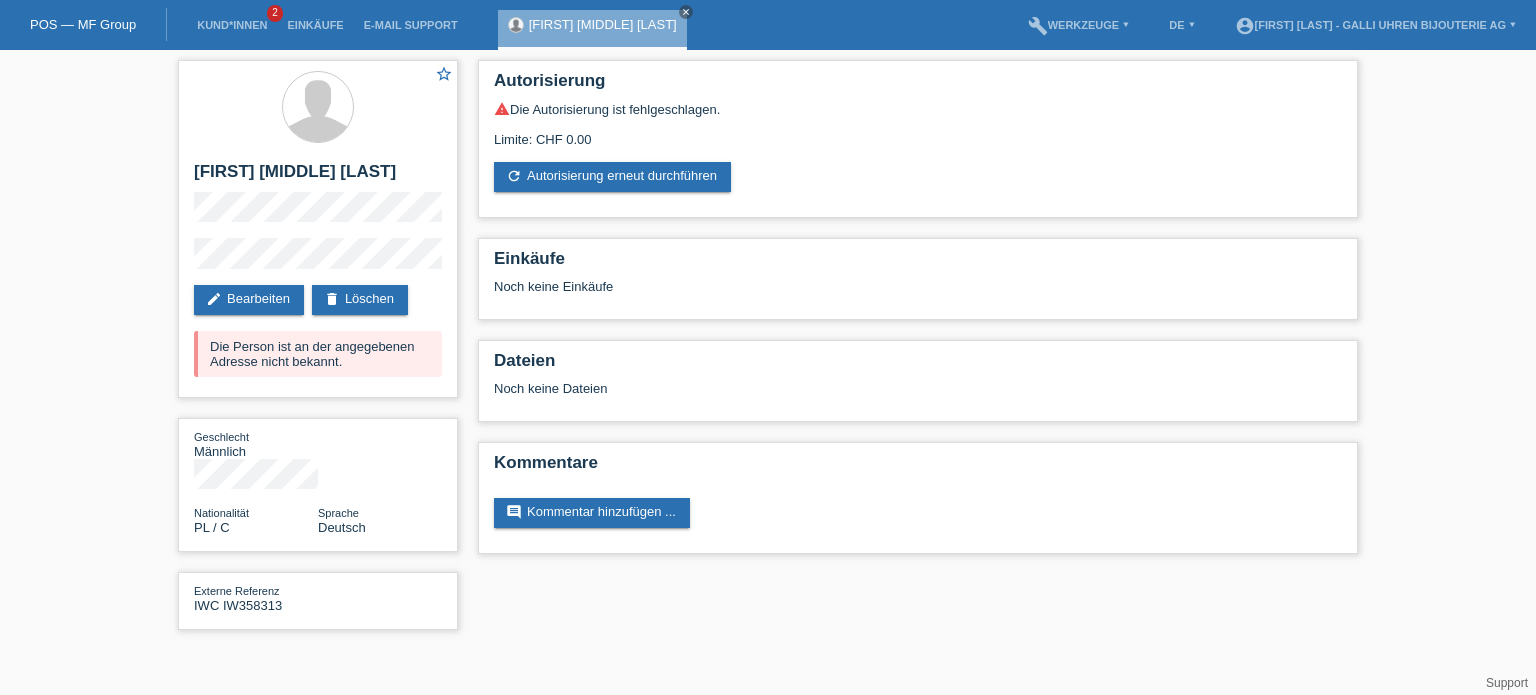 scroll, scrollTop: 0, scrollLeft: 0, axis: both 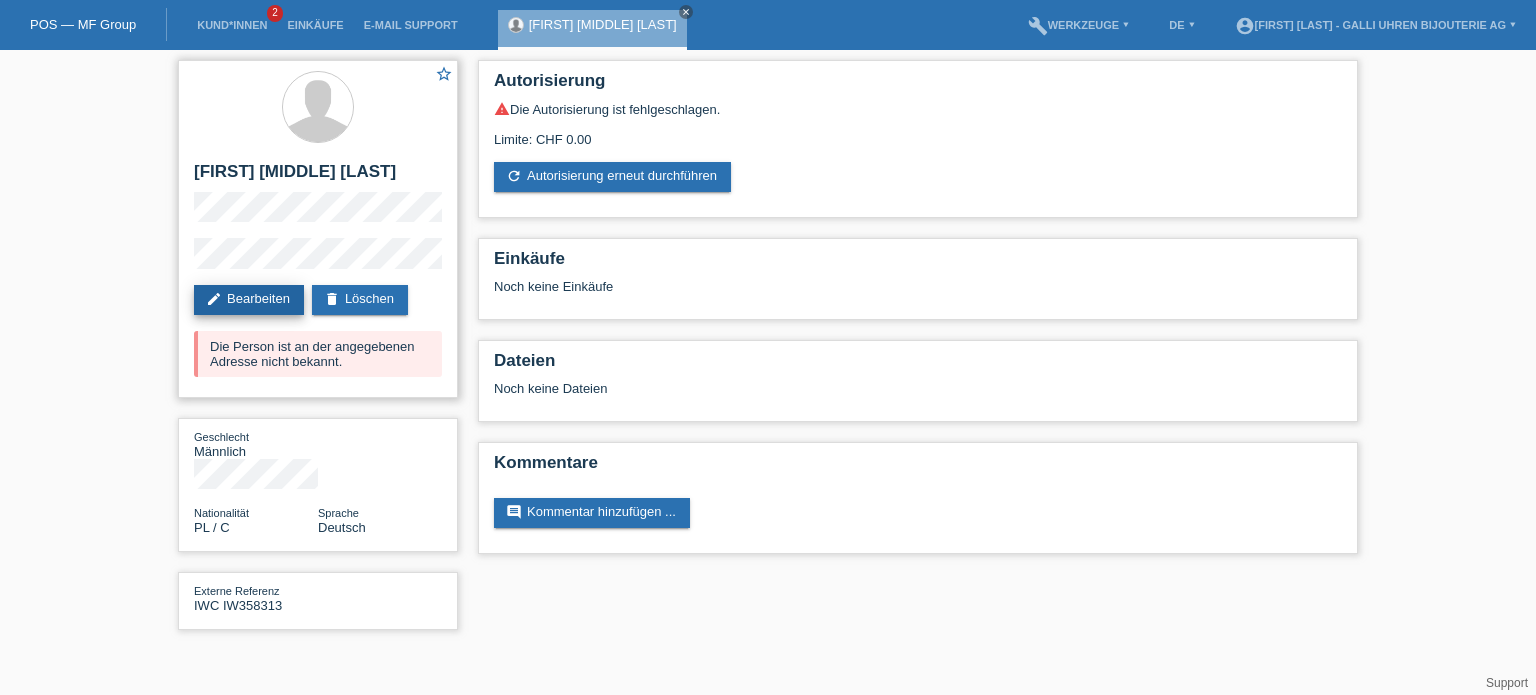 click on "edit  Bearbeiten" at bounding box center (249, 300) 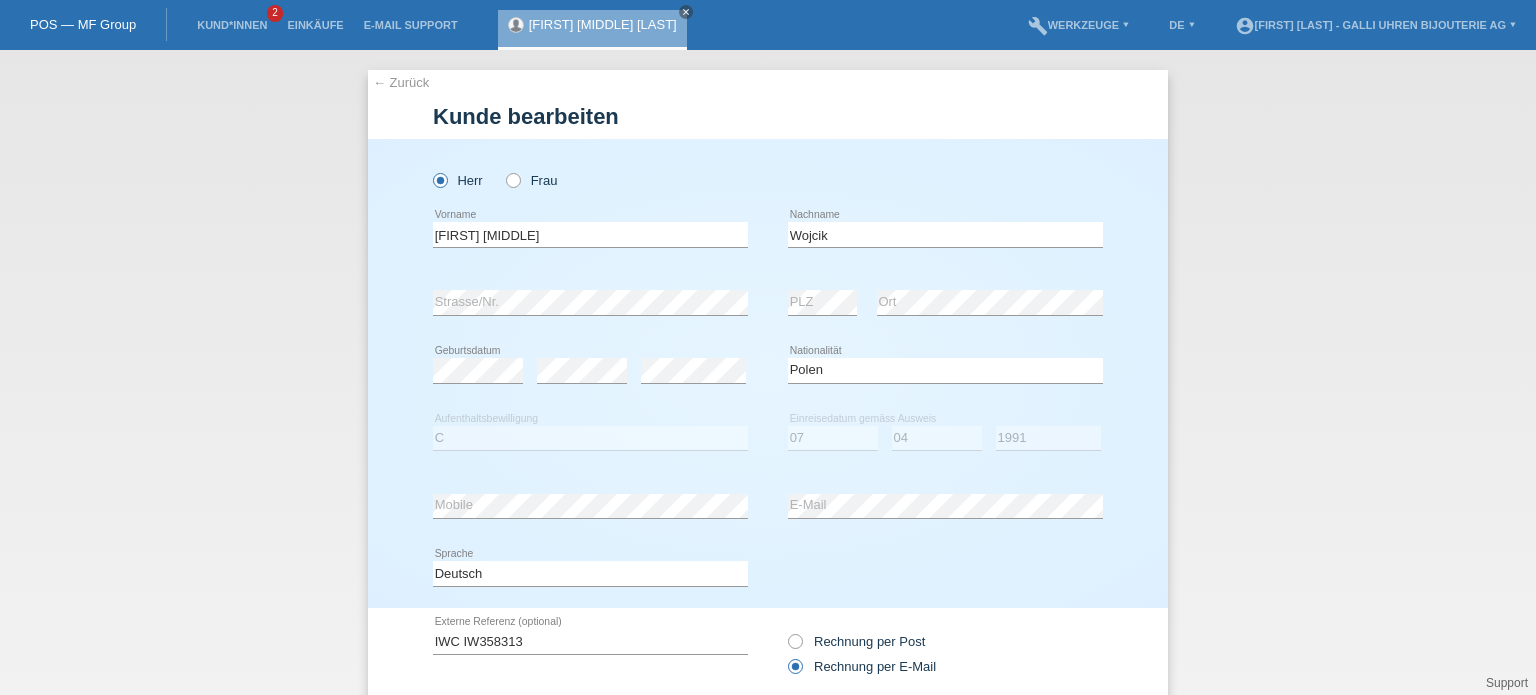 scroll, scrollTop: 0, scrollLeft: 0, axis: both 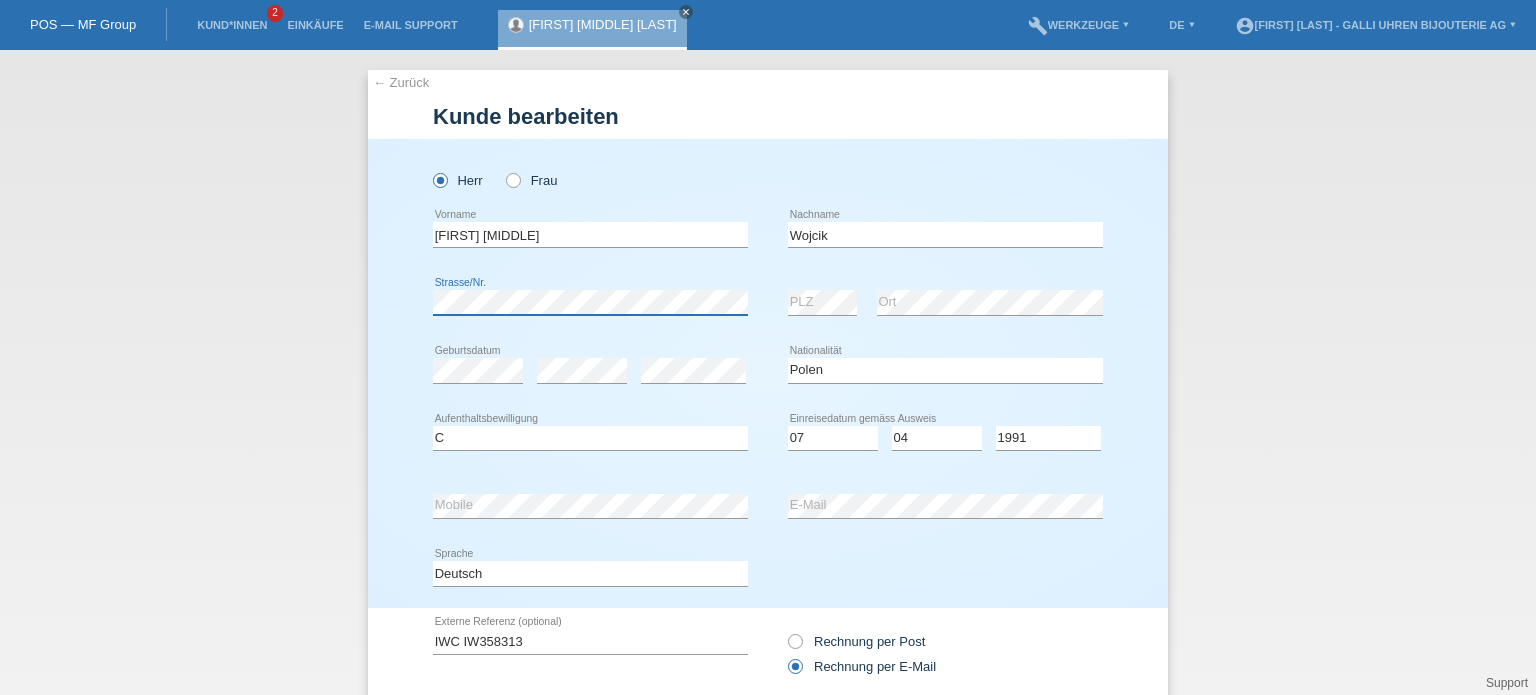 click on "← Zurück
Kunde bearbeiten
Herr
Frau
Zbigniew Andrzej error PLZ" at bounding box center [768, 372] 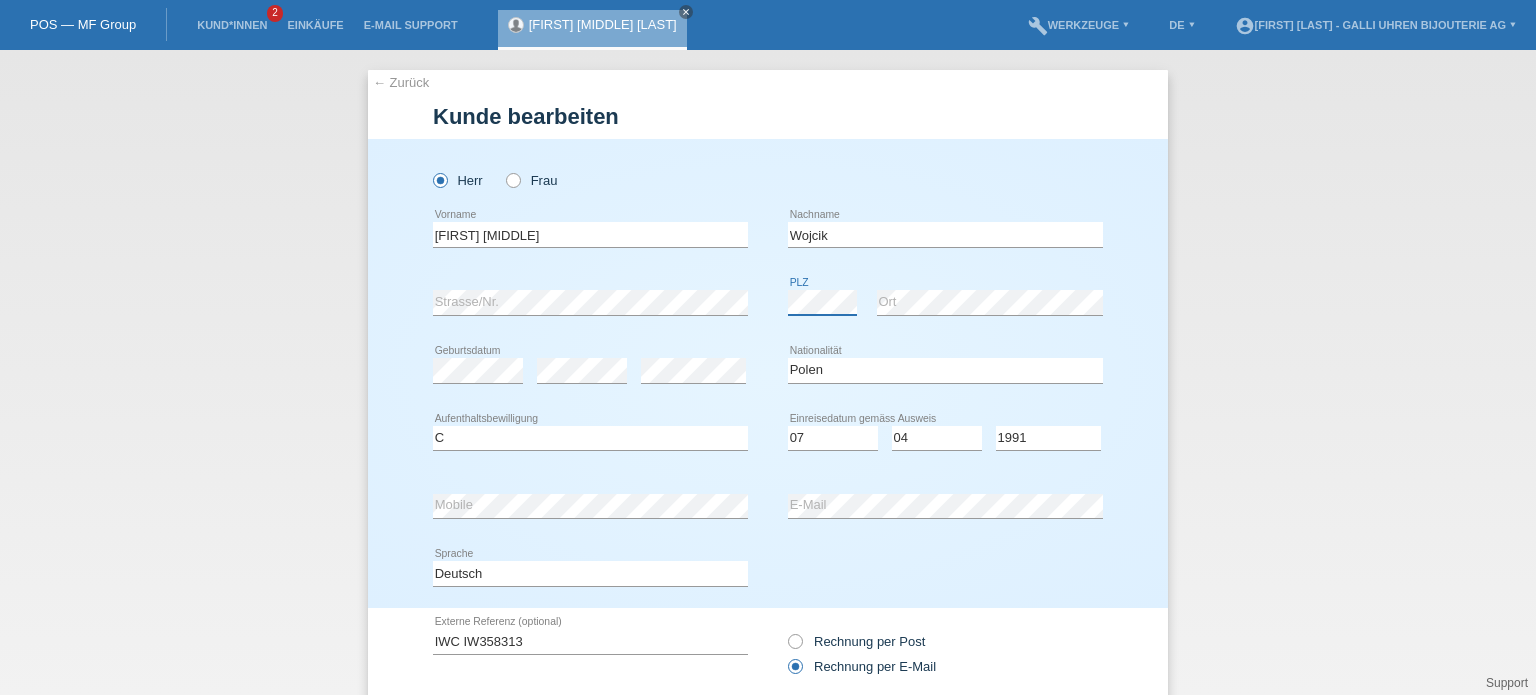 click on "error
Strasse/Nr.
error
PLZ
error Ort" at bounding box center [768, 303] 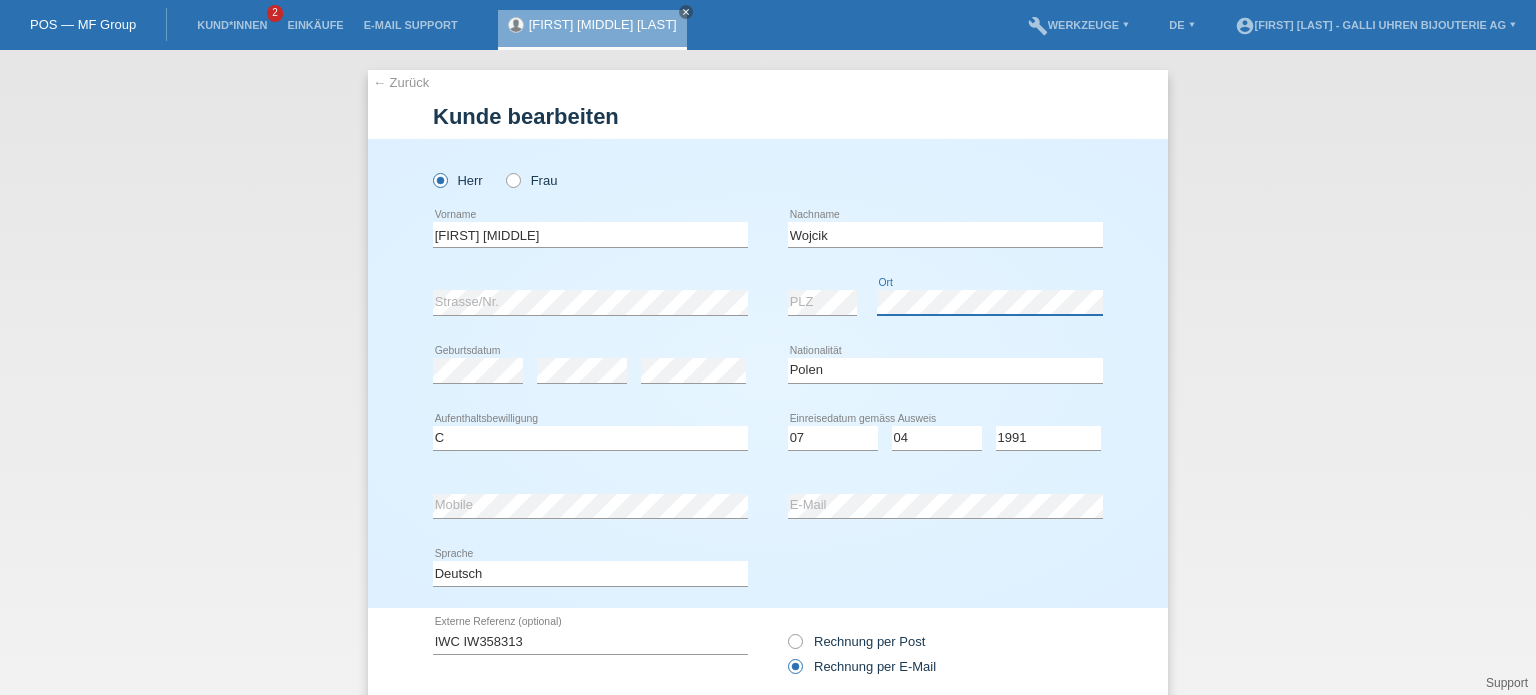 click on "error
Strasse/Nr.
error
PLZ
error Ort" at bounding box center [768, 303] 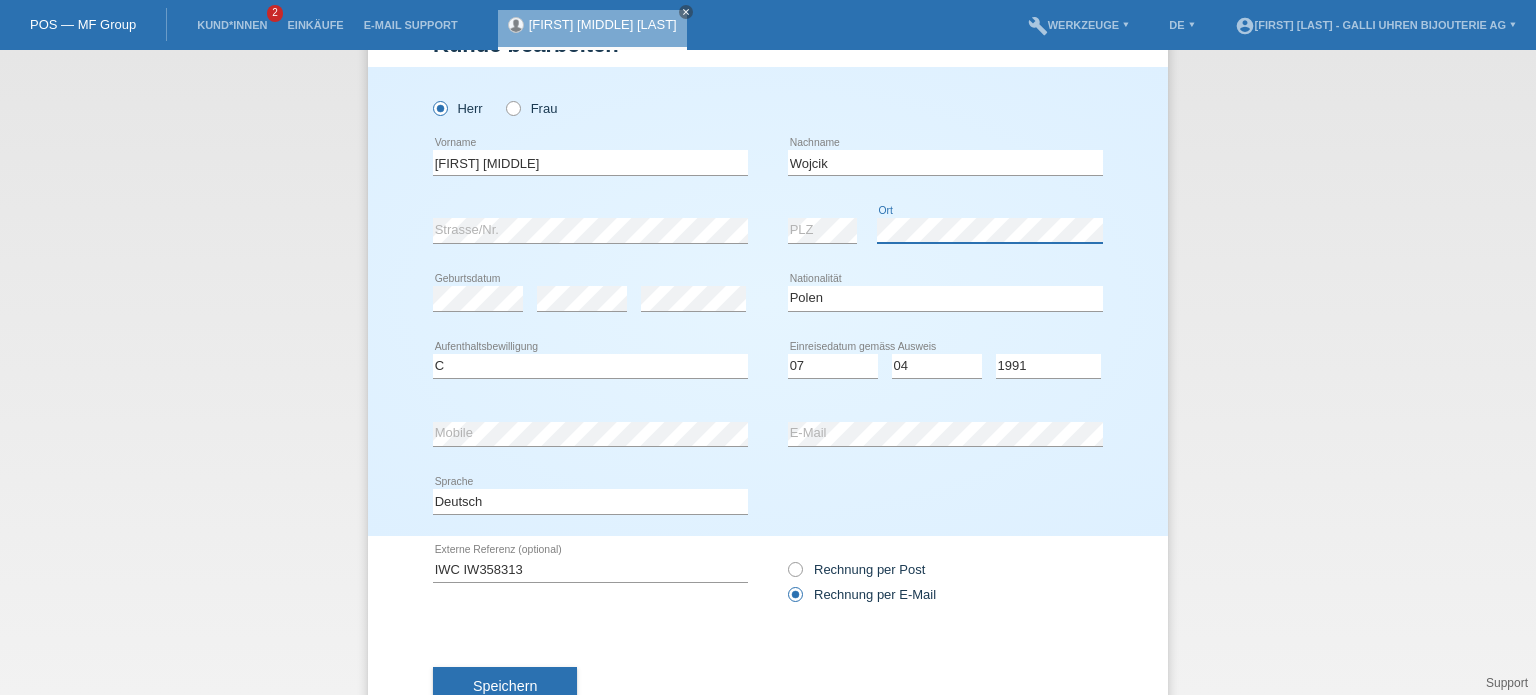 scroll, scrollTop: 140, scrollLeft: 0, axis: vertical 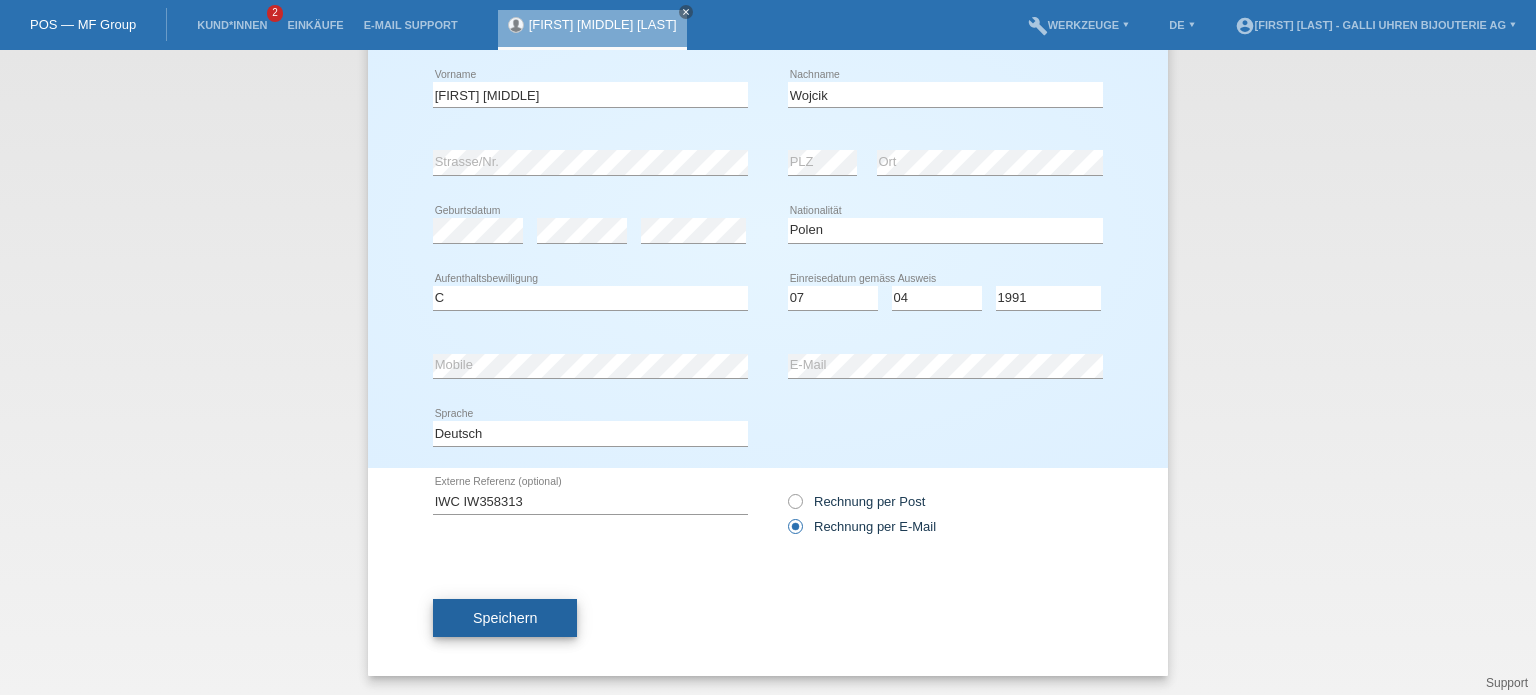 click on "Speichern" at bounding box center [505, 618] 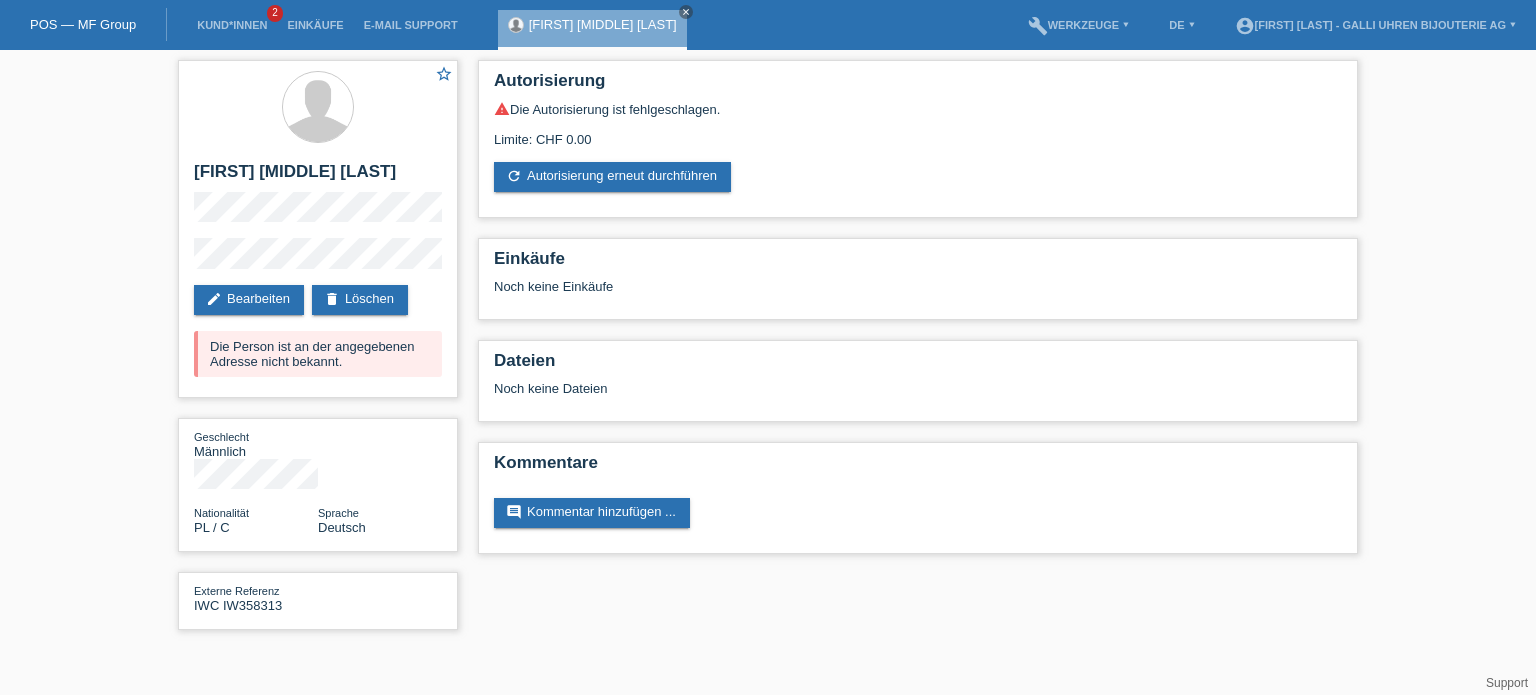 scroll, scrollTop: 0, scrollLeft: 0, axis: both 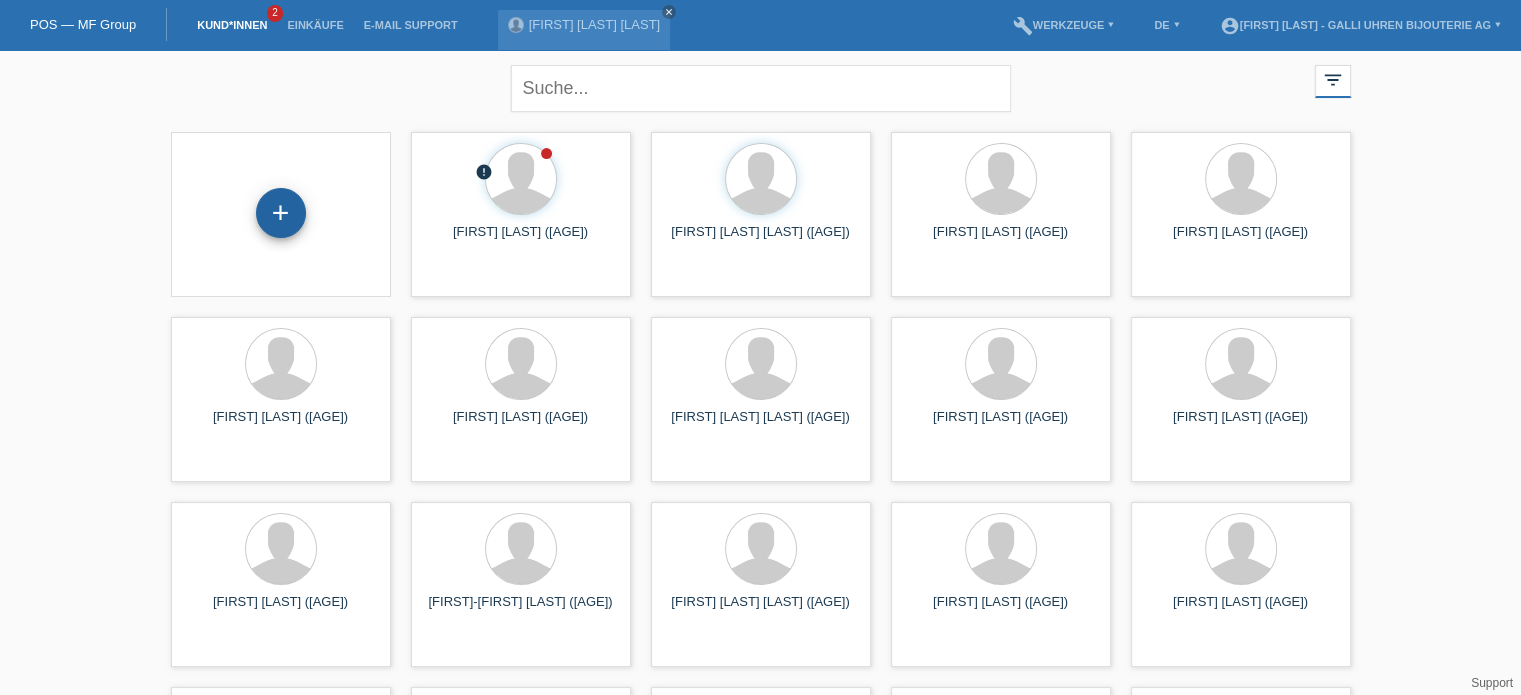 click on "+" at bounding box center (281, 213) 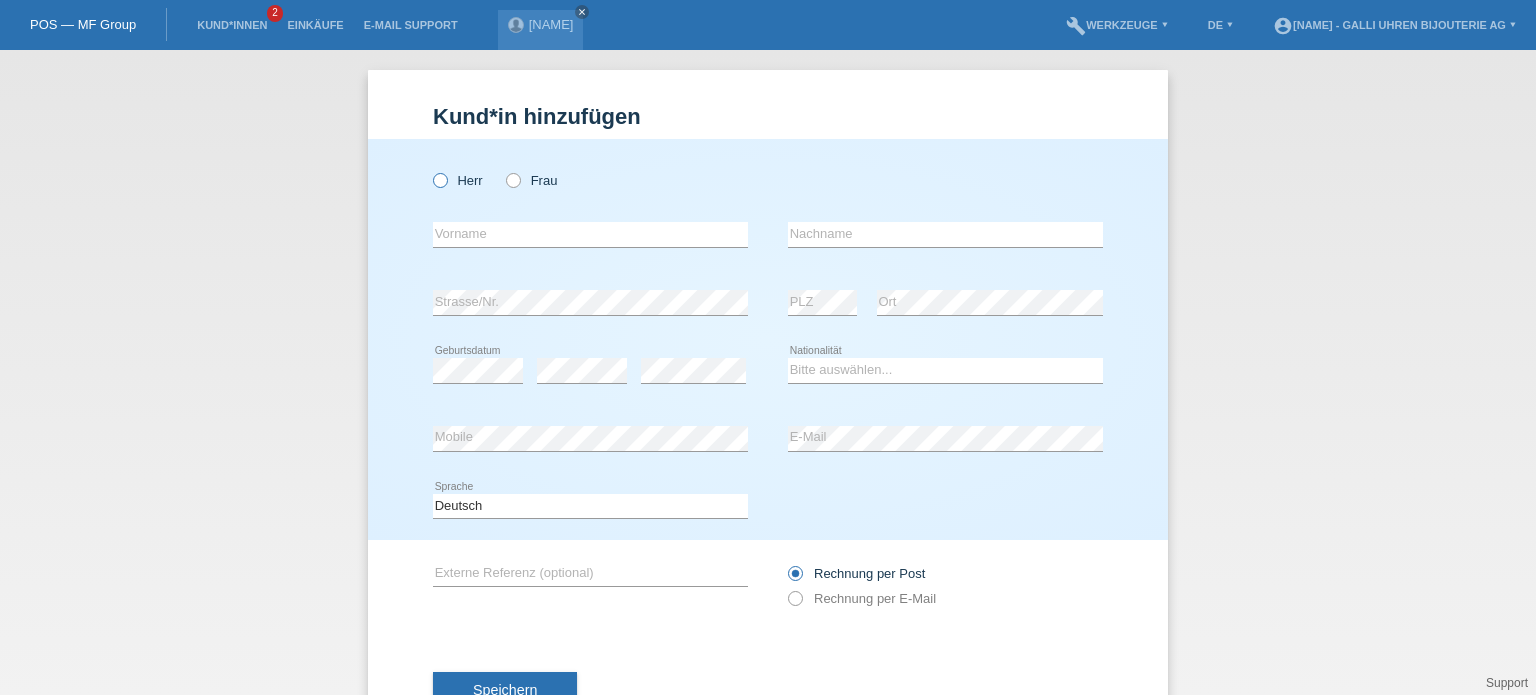 scroll, scrollTop: 0, scrollLeft: 0, axis: both 